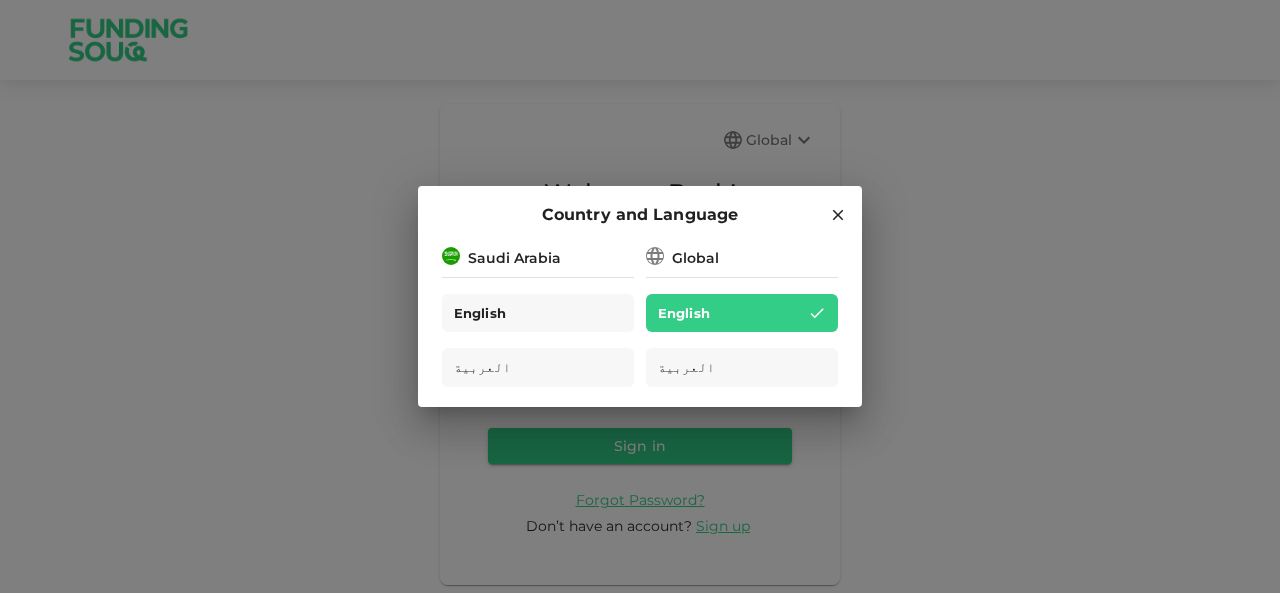scroll, scrollTop: 0, scrollLeft: 0, axis: both 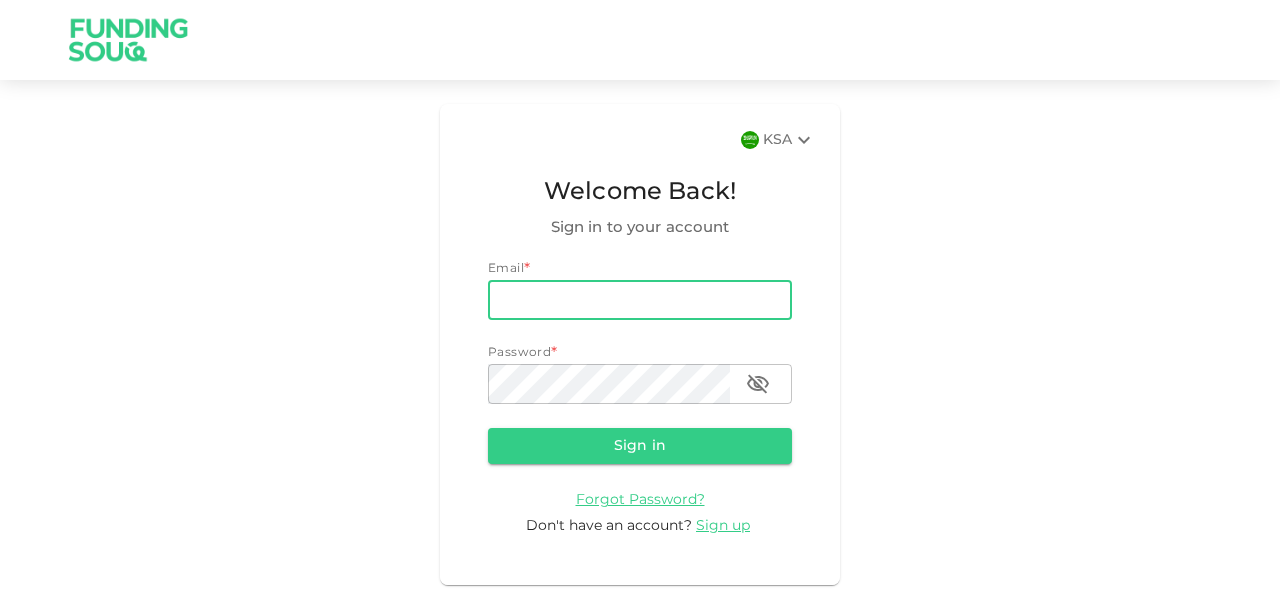 click on "email" at bounding box center (640, 300) 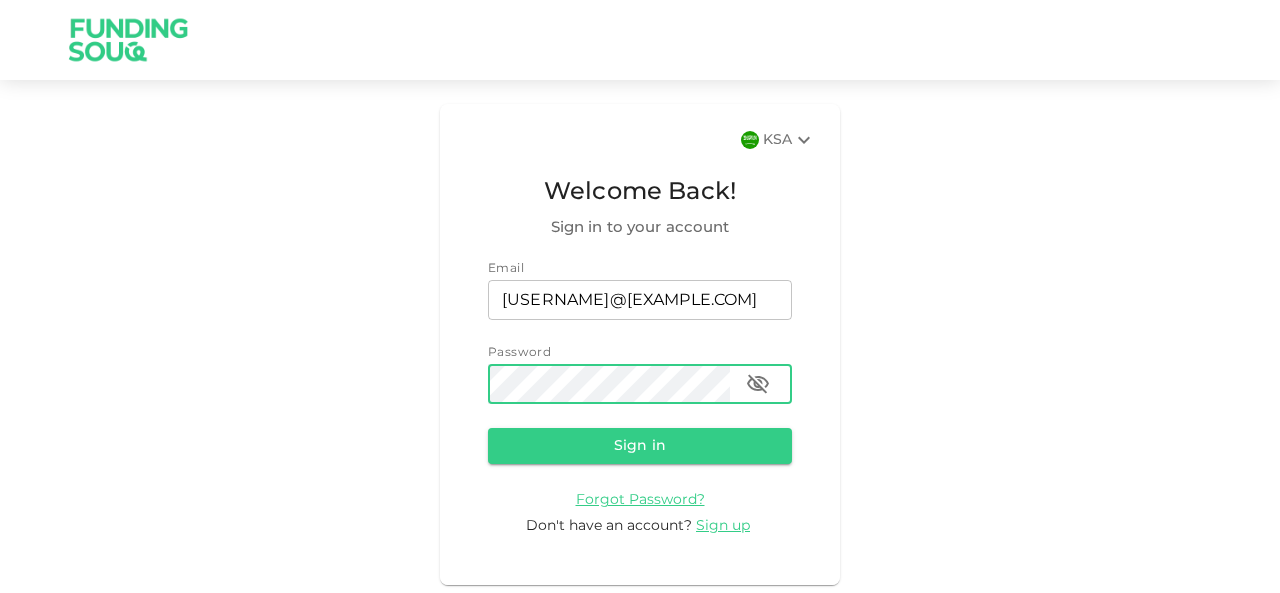 click on "Sign in" at bounding box center [640, 446] 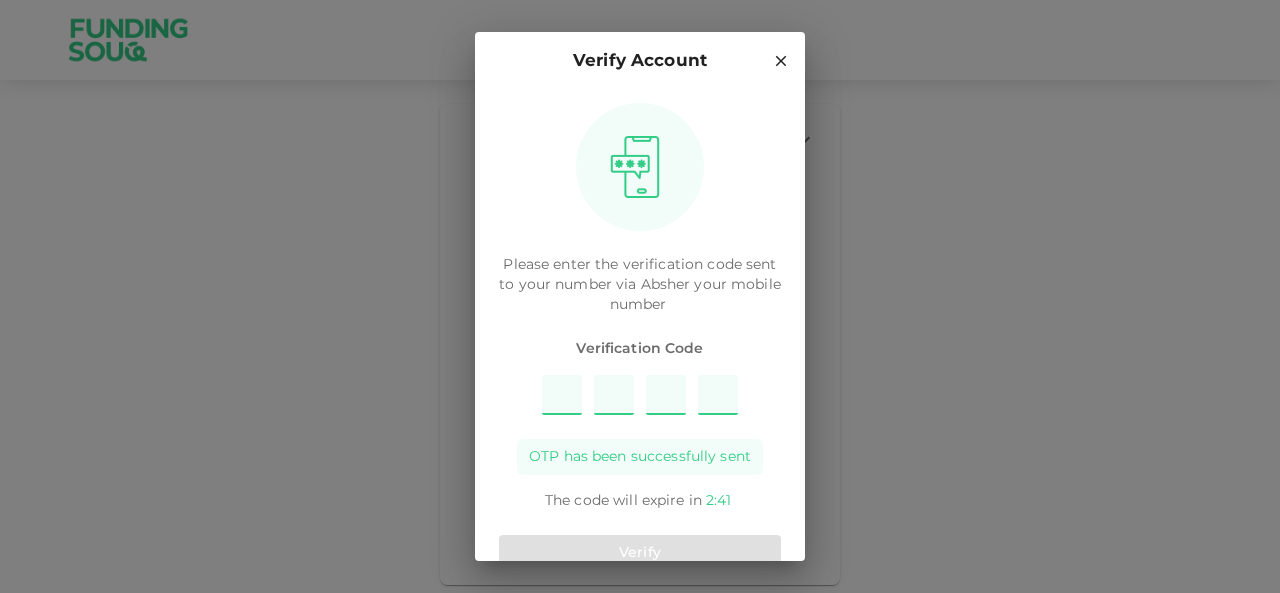 type on "9" 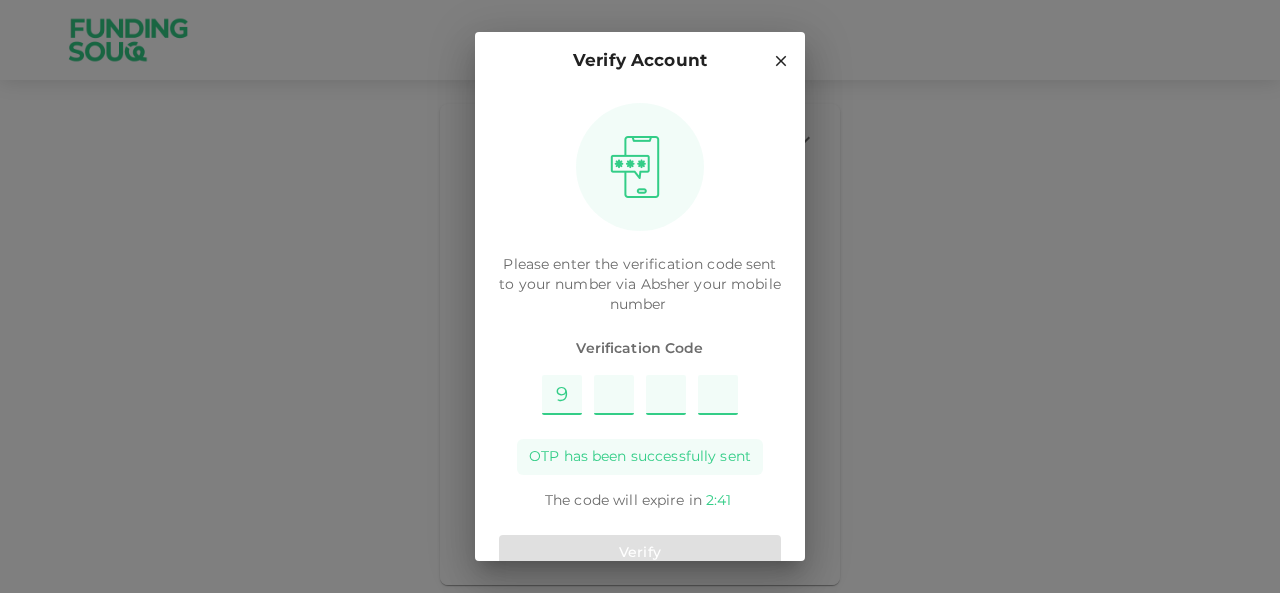 type on "1" 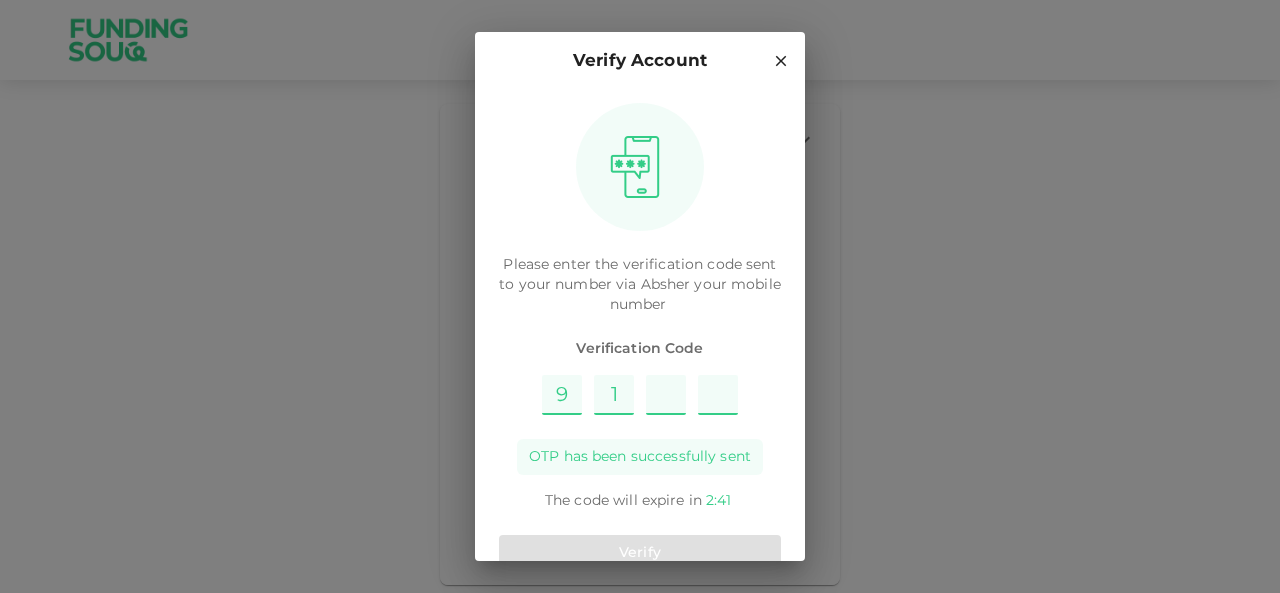 type on "5" 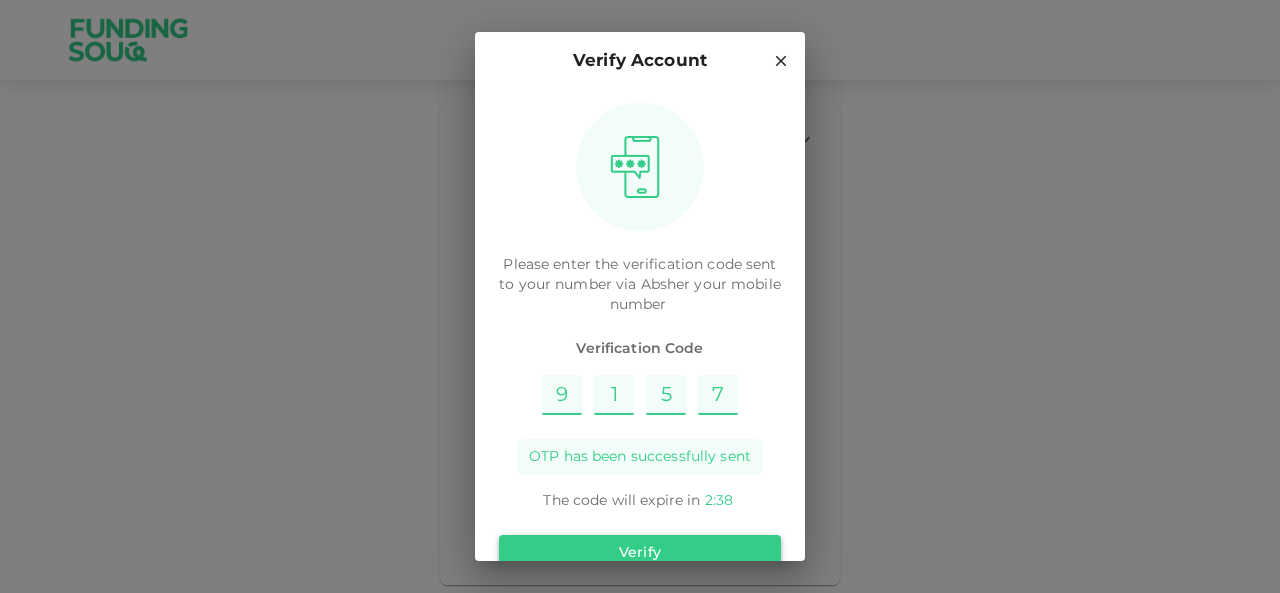 type on "7" 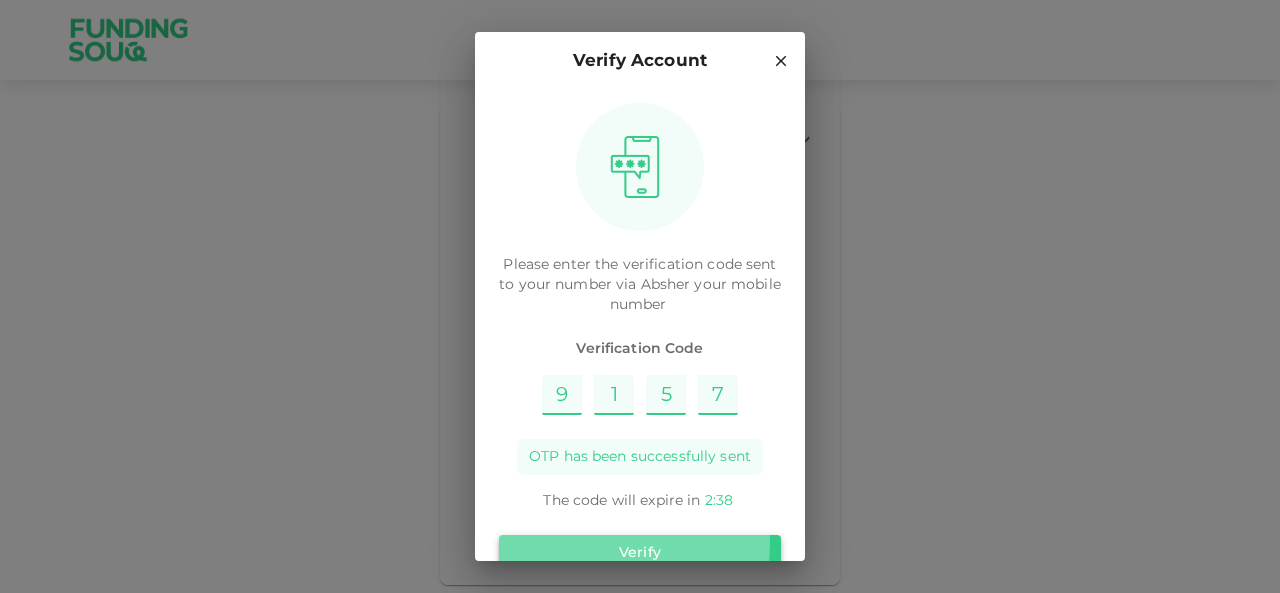 click on "Verify" at bounding box center [640, 553] 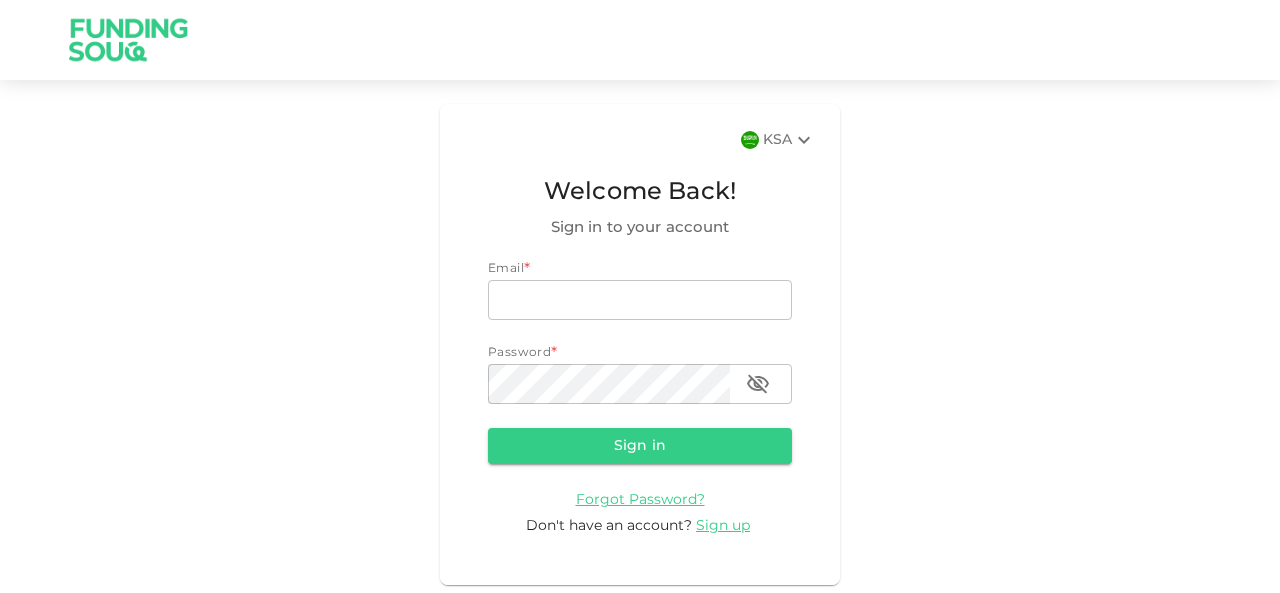 scroll, scrollTop: 0, scrollLeft: 0, axis: both 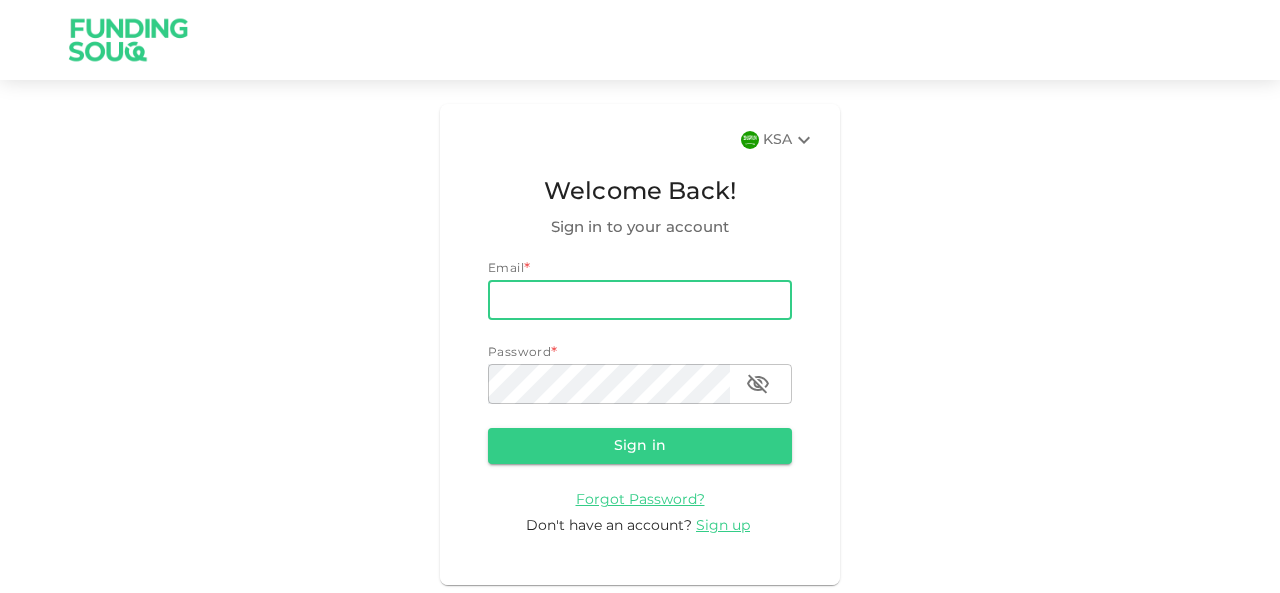 click on "email" at bounding box center (640, 300) 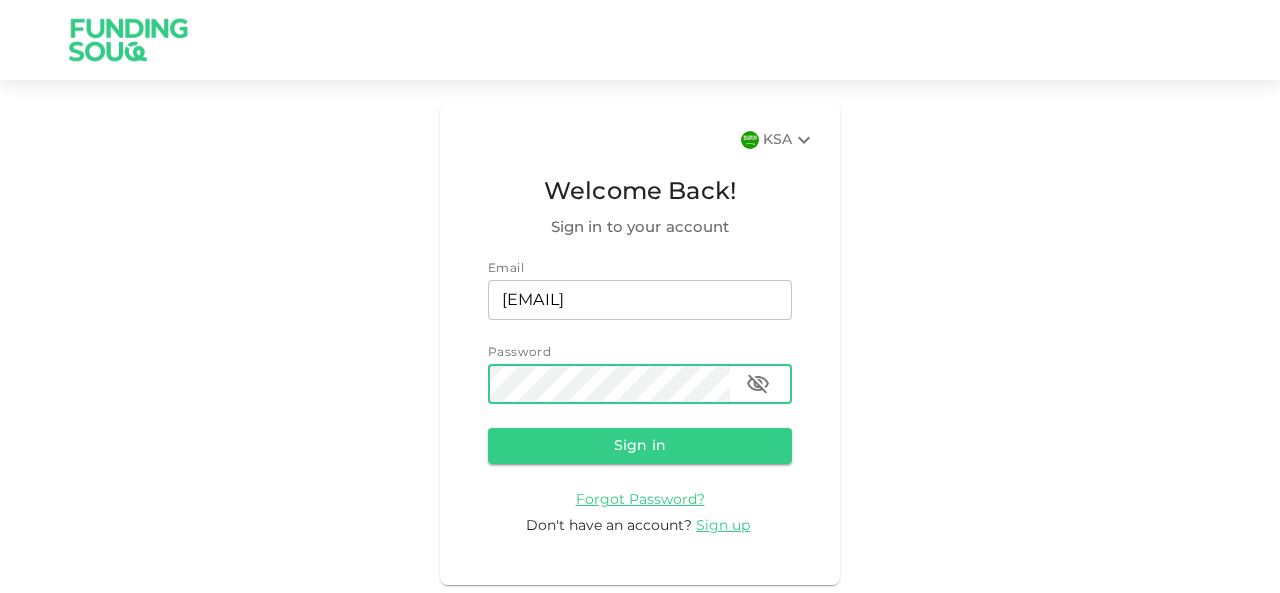 click on "Sign in" at bounding box center (640, 446) 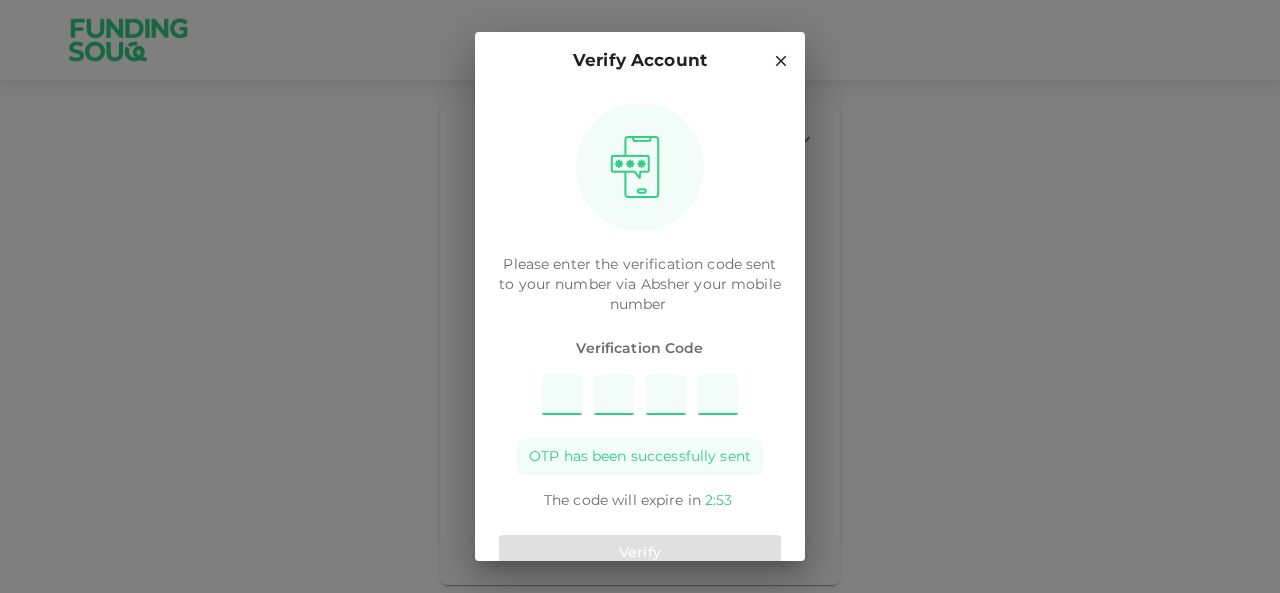 type on "4" 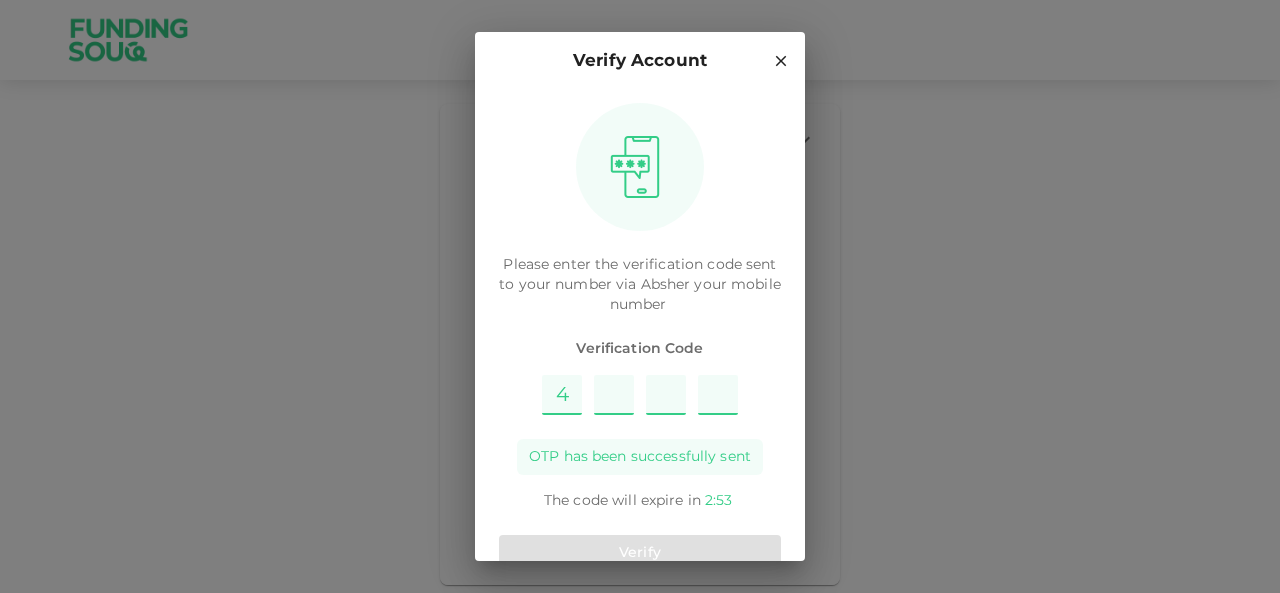 type on "1" 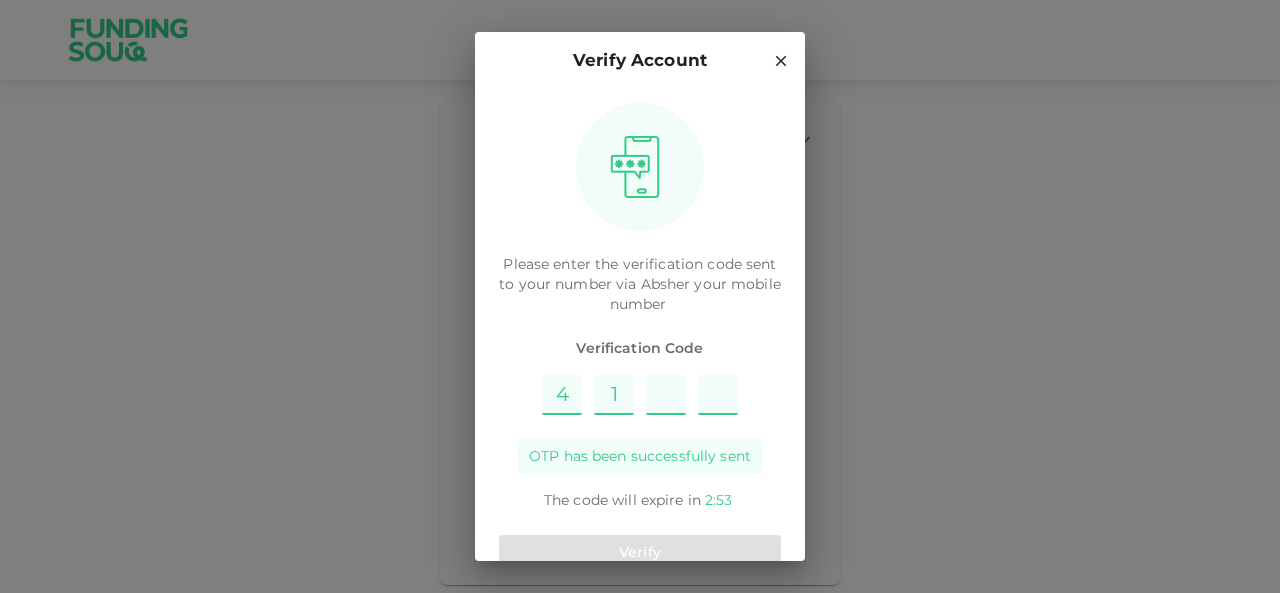 type on "8" 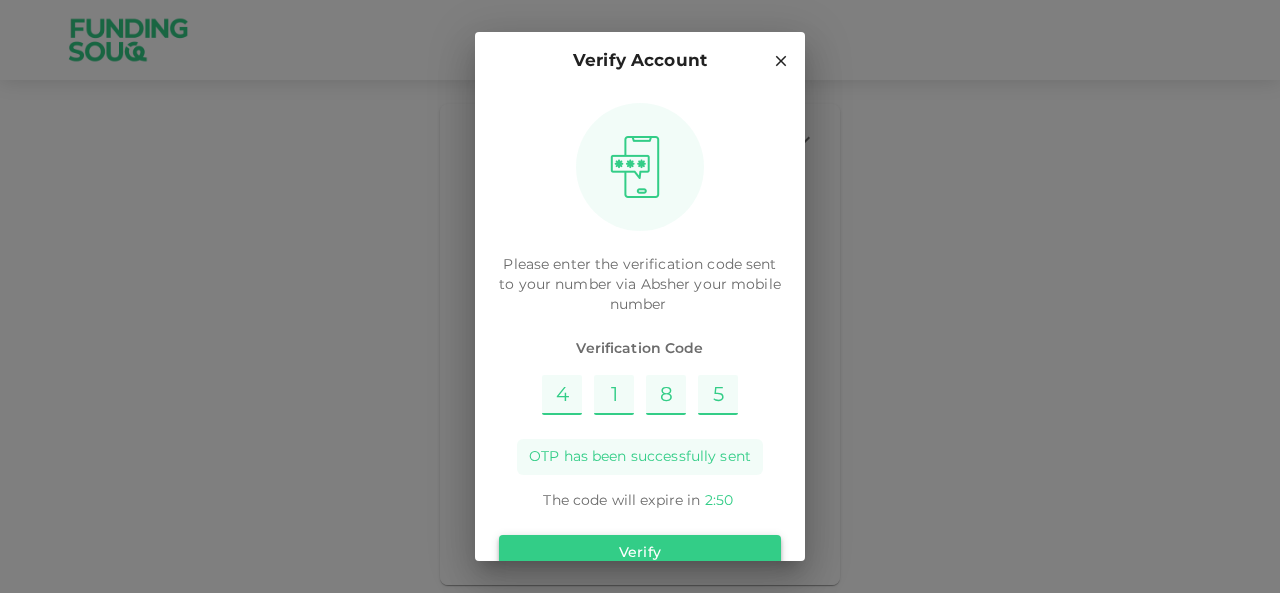type on "5" 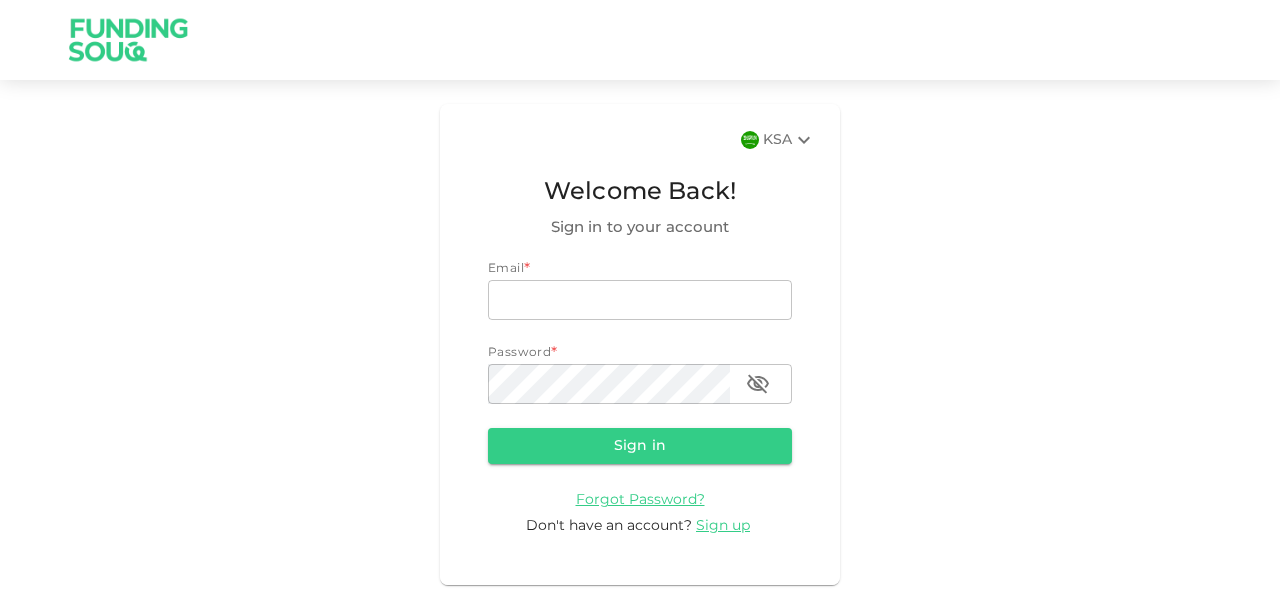 scroll, scrollTop: 0, scrollLeft: 0, axis: both 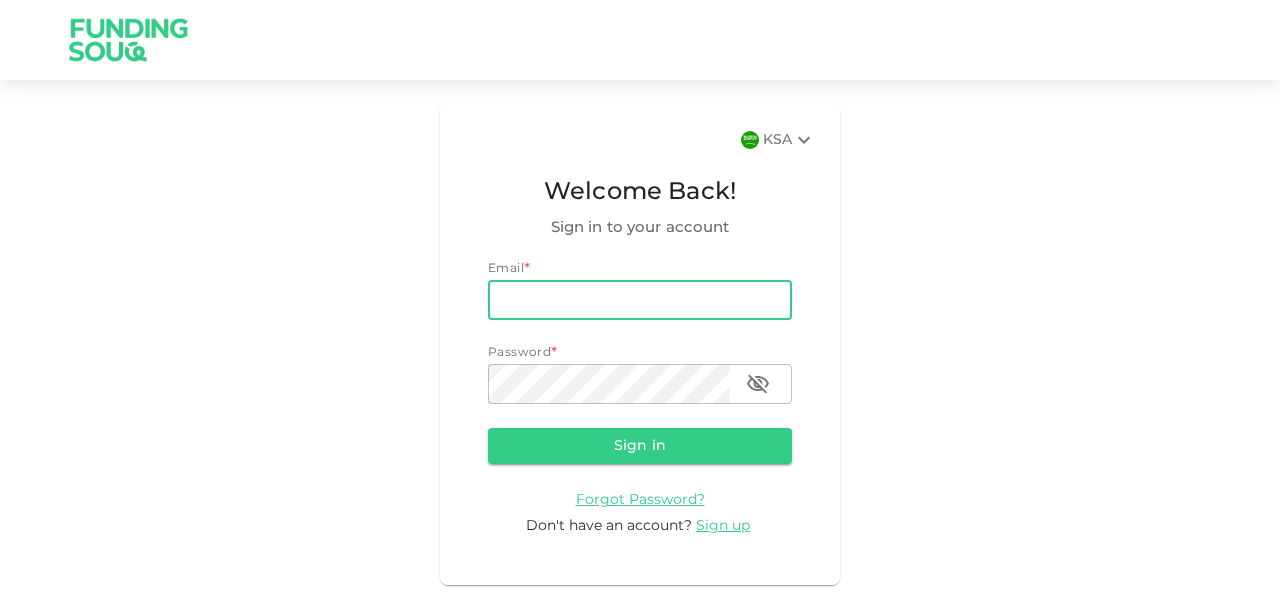 click on "email" at bounding box center [640, 300] 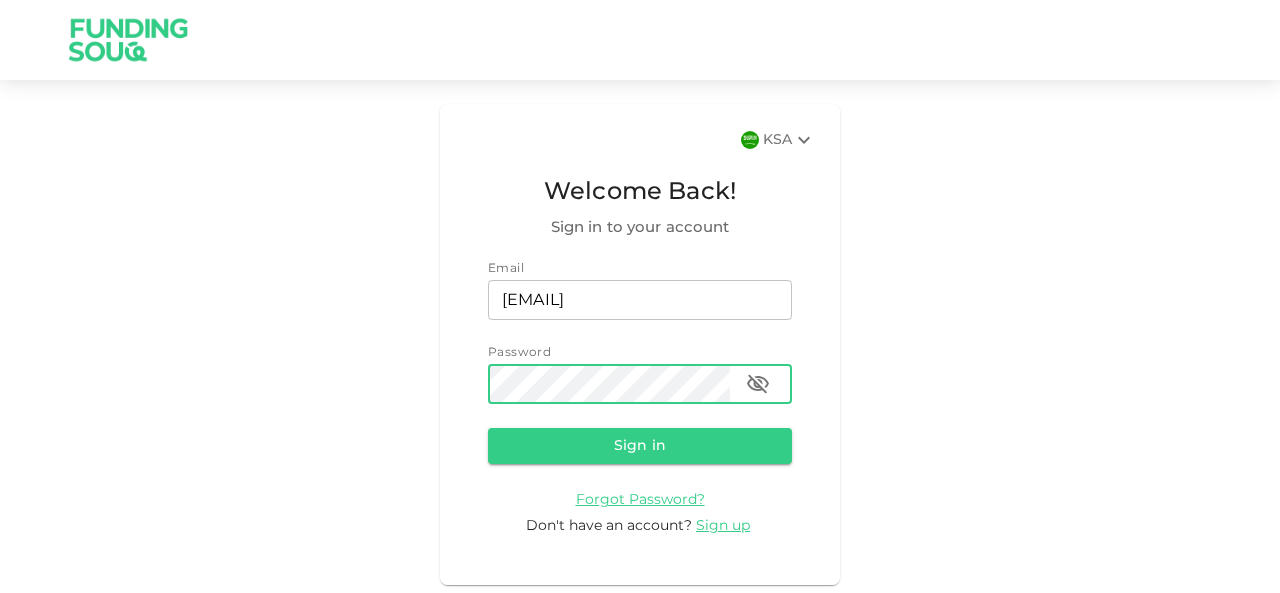click on "Sign in" at bounding box center [640, 446] 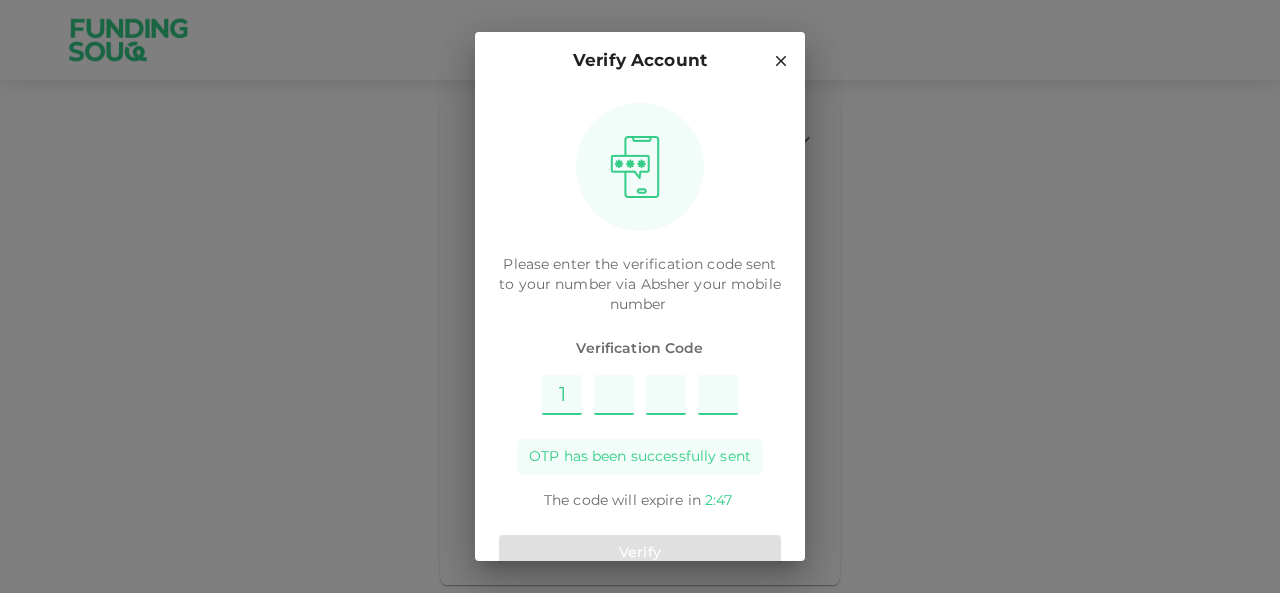 type on "4" 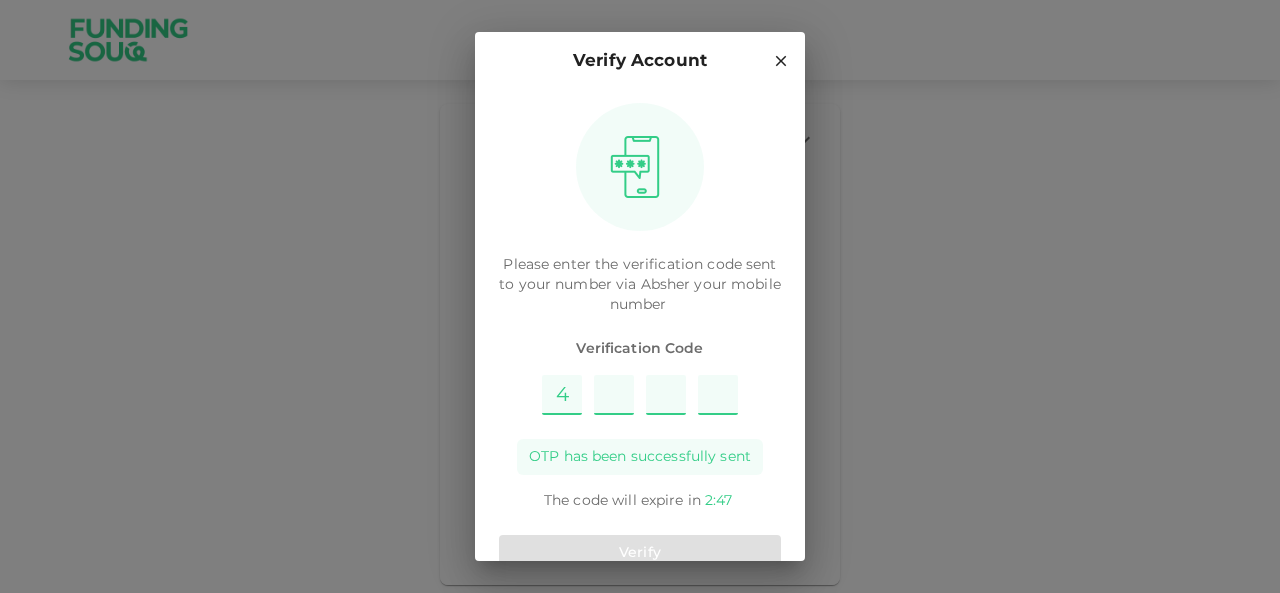 type on "1" 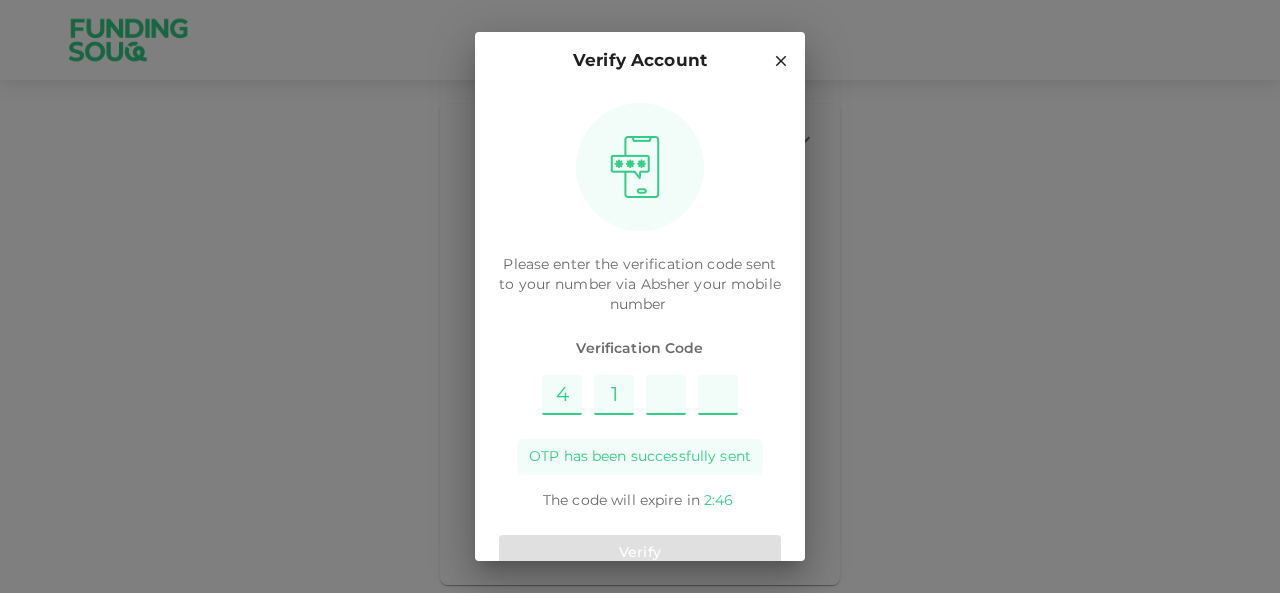 type on "6" 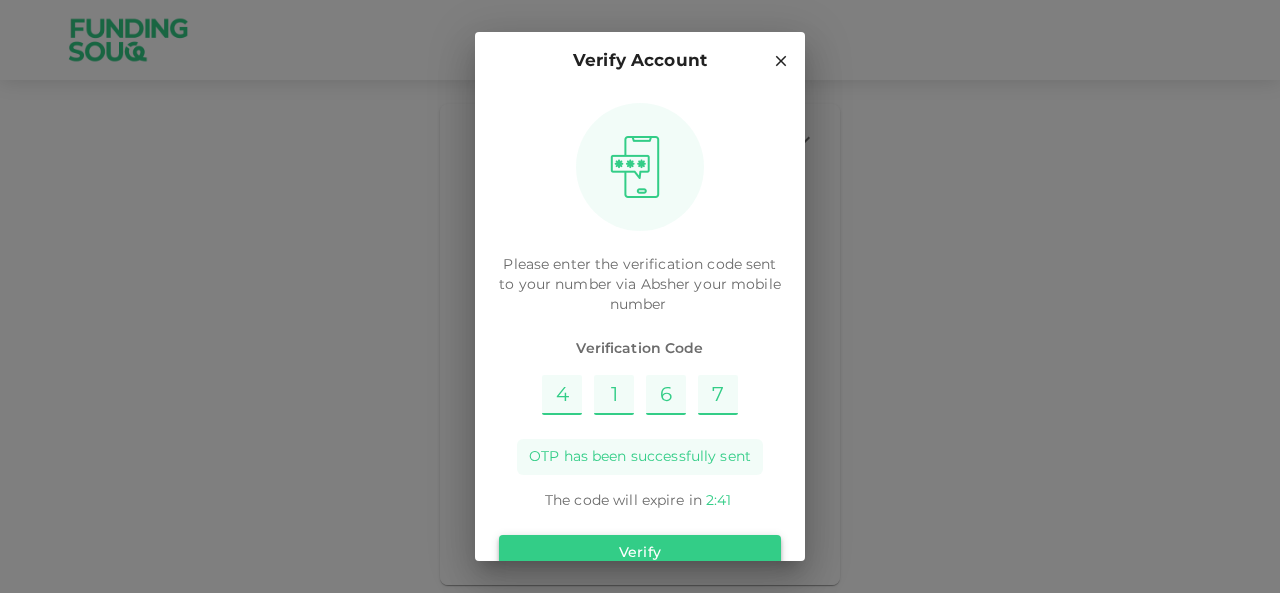 type on "7" 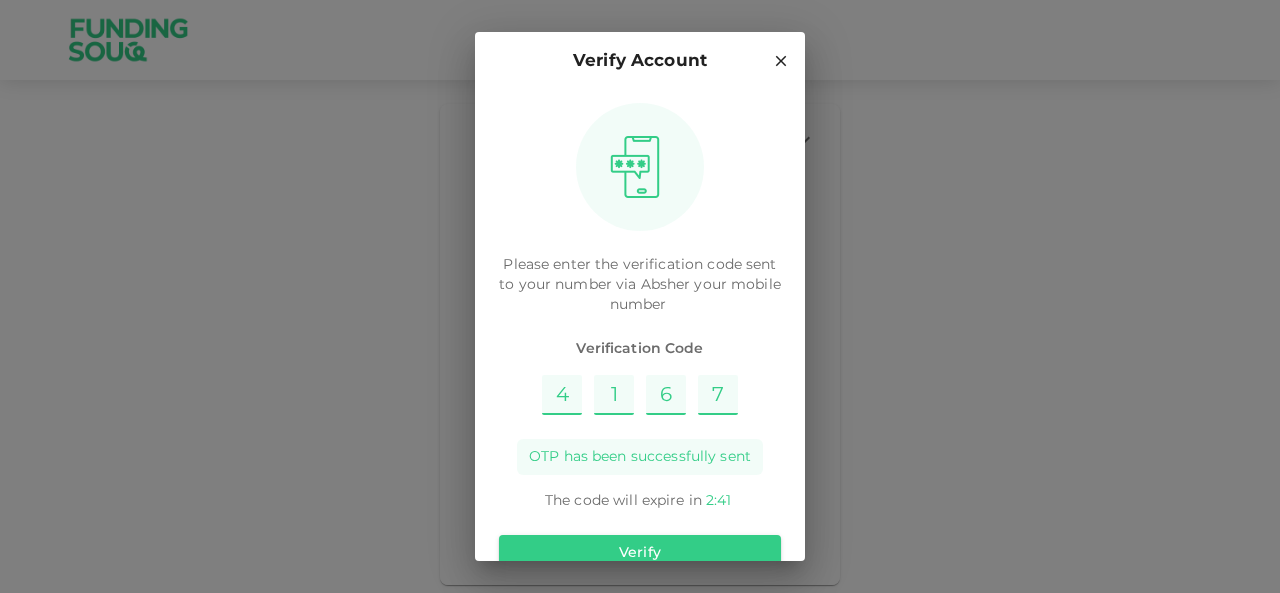 click on "Verify" at bounding box center [640, 553] 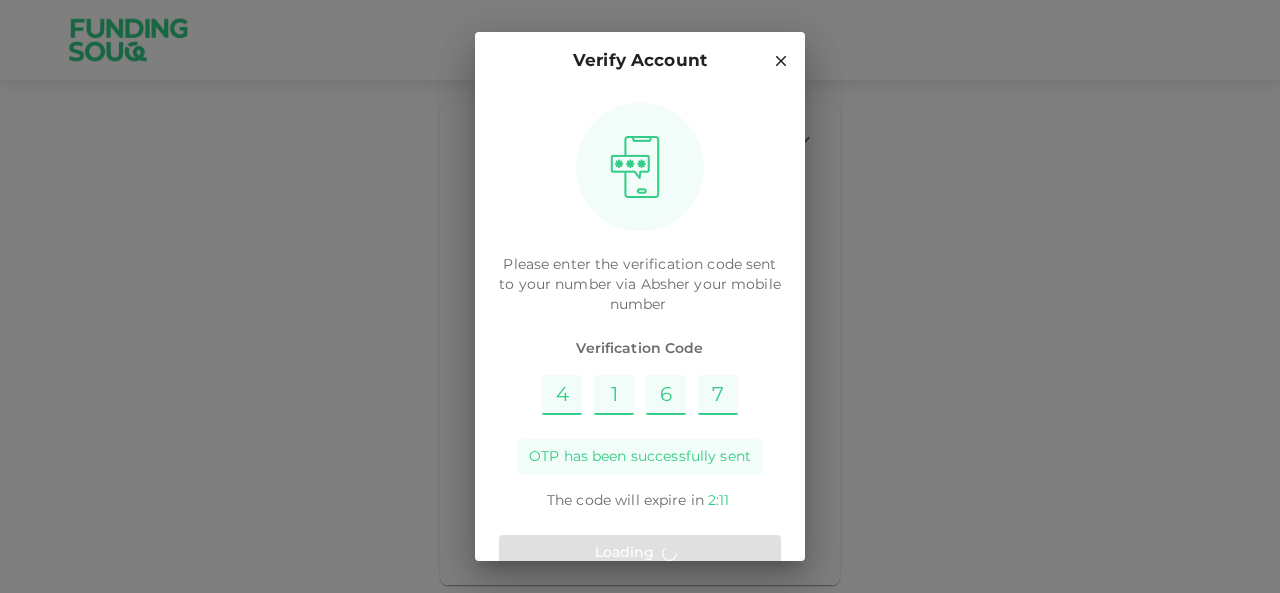 click on "Loading" at bounding box center [640, 553] 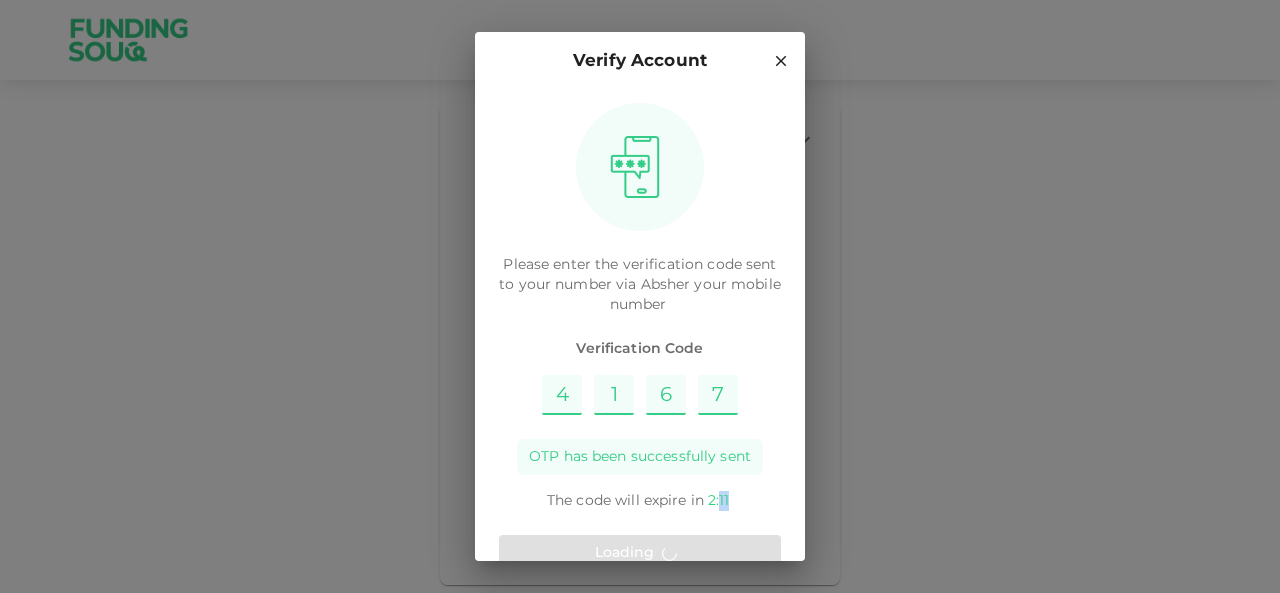 click on "Loading" at bounding box center (640, 553) 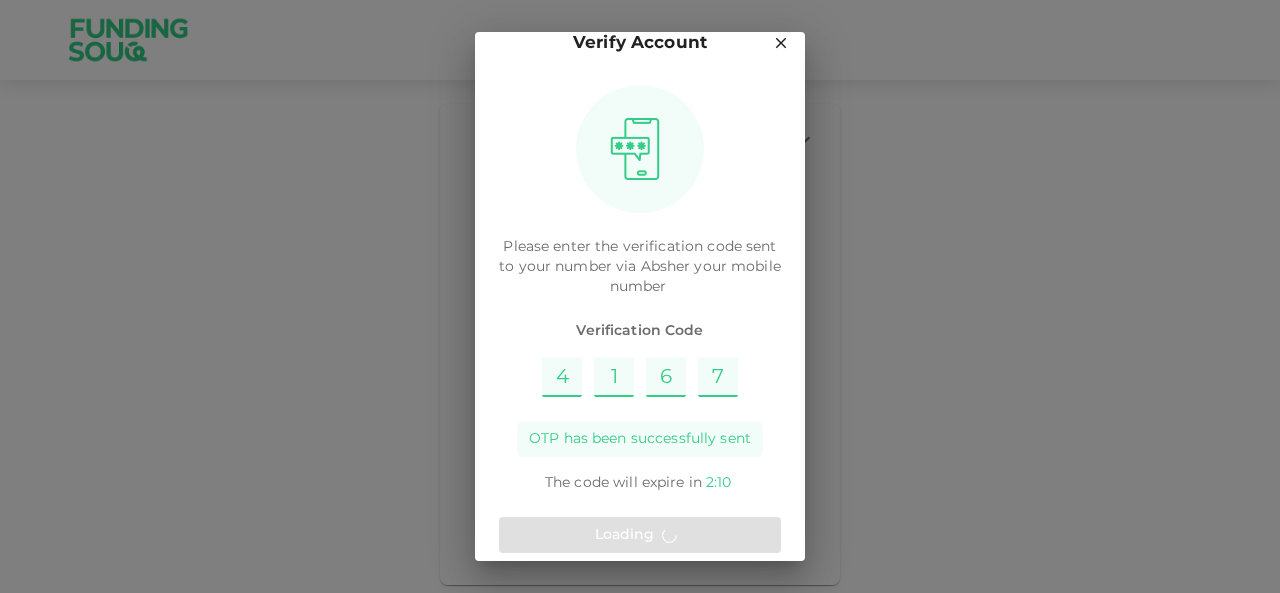 scroll, scrollTop: 38, scrollLeft: 0, axis: vertical 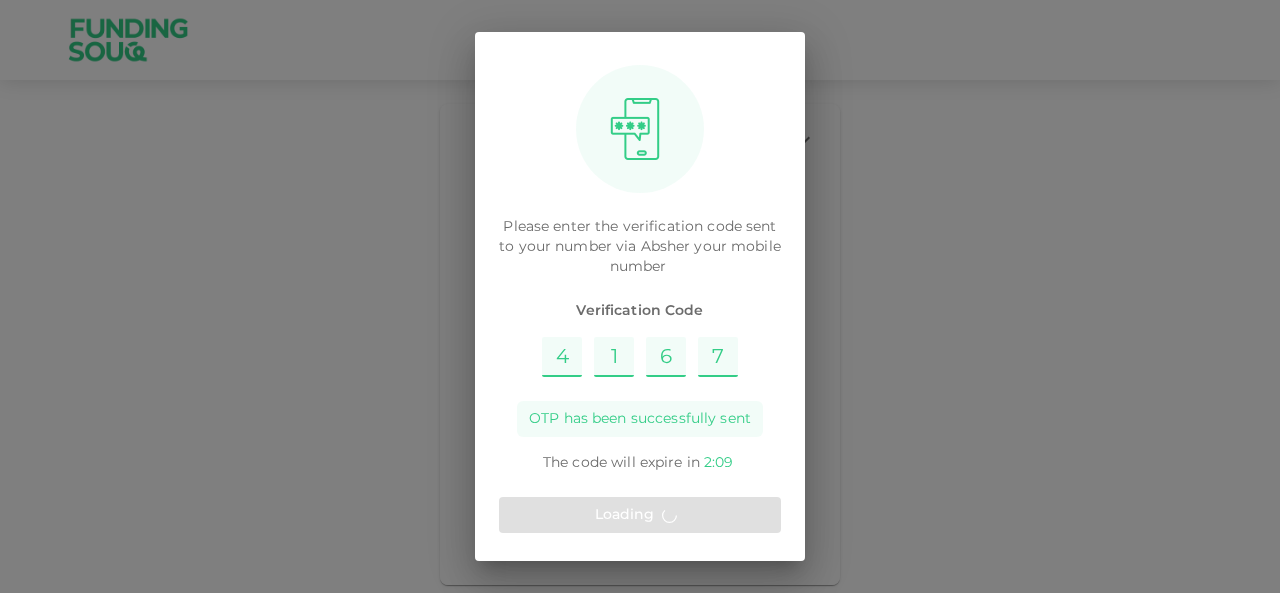 click on "7" at bounding box center [718, 357] 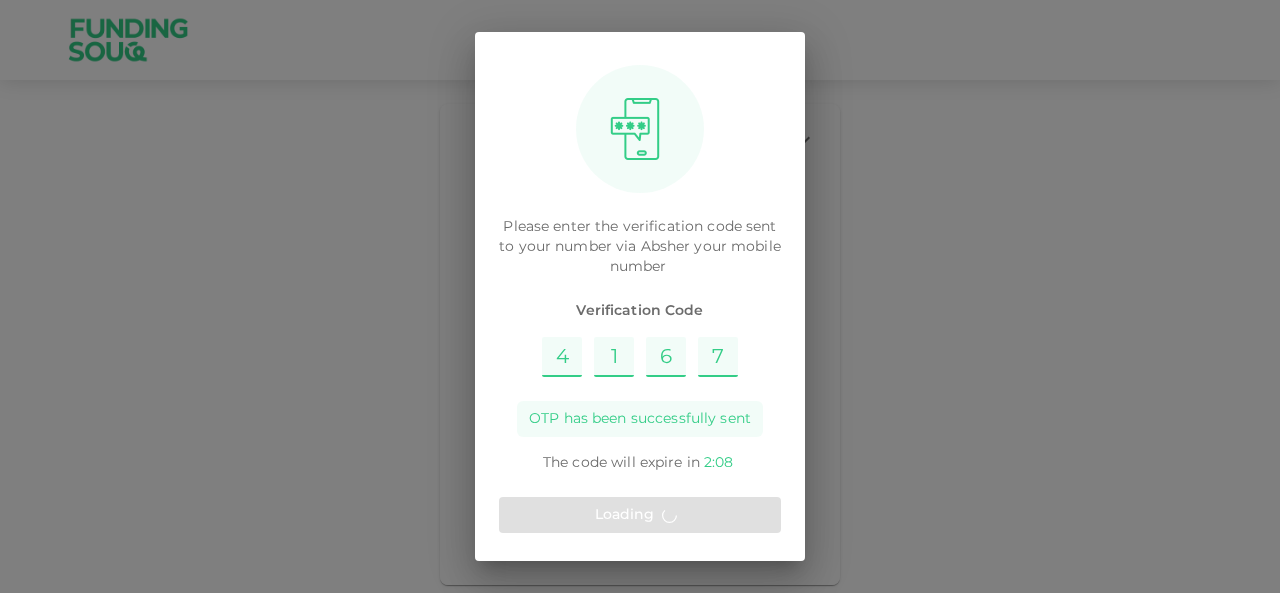 click on "Loading" at bounding box center (640, 515) 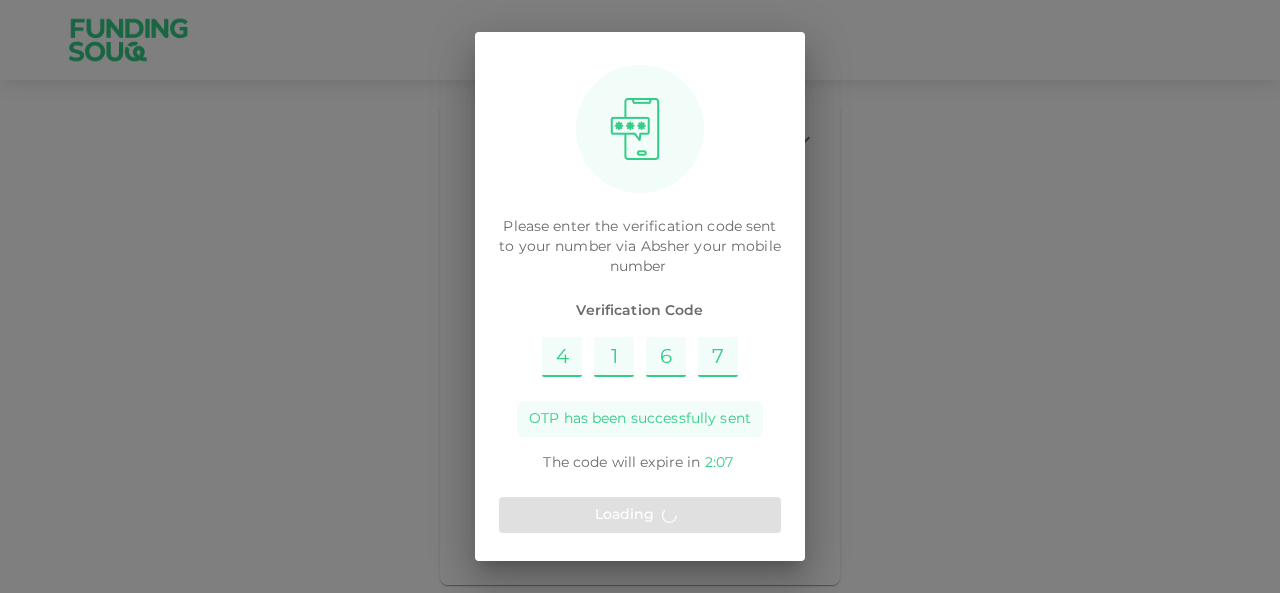 scroll, scrollTop: 0, scrollLeft: 0, axis: both 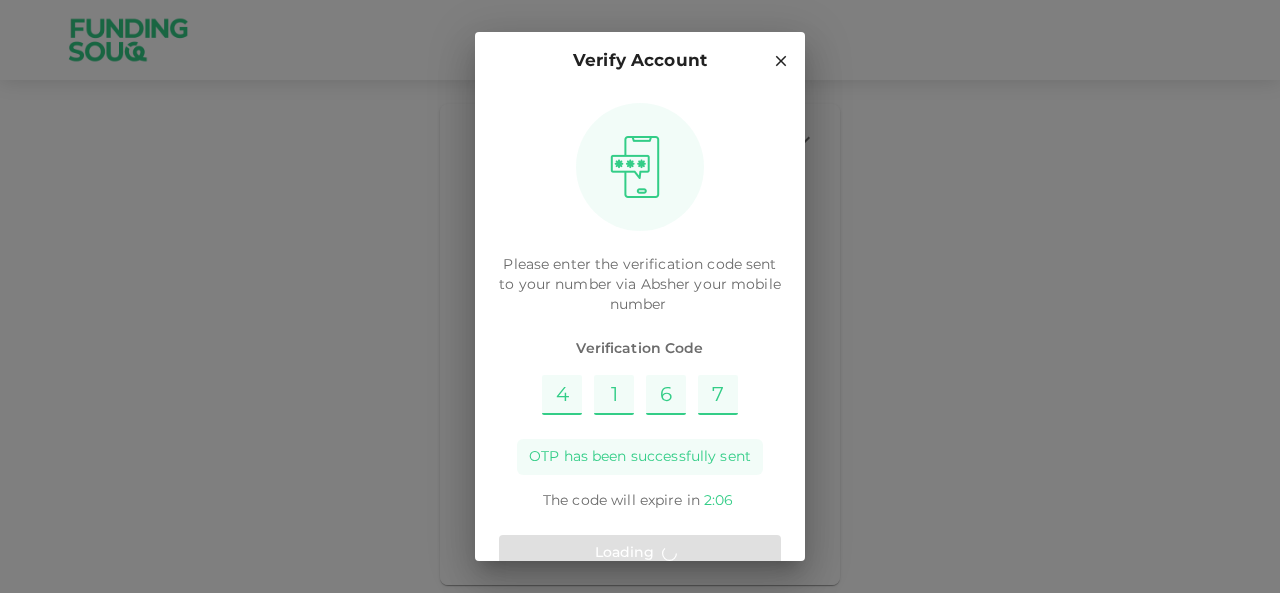 click 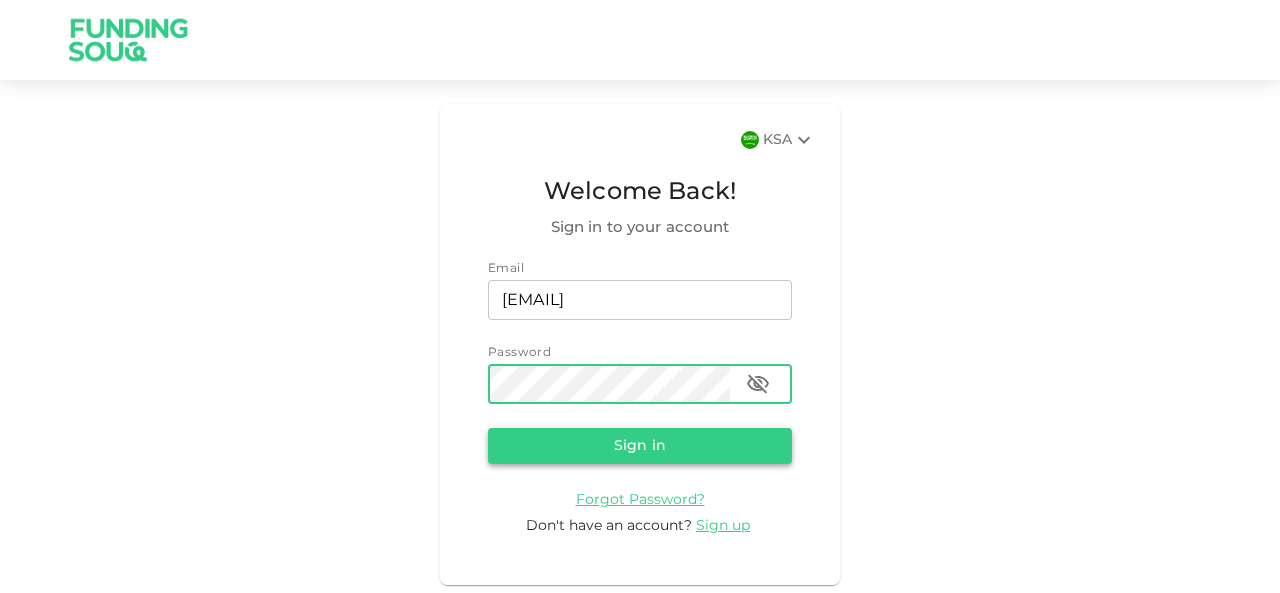 click on "Sign in" at bounding box center (640, 446) 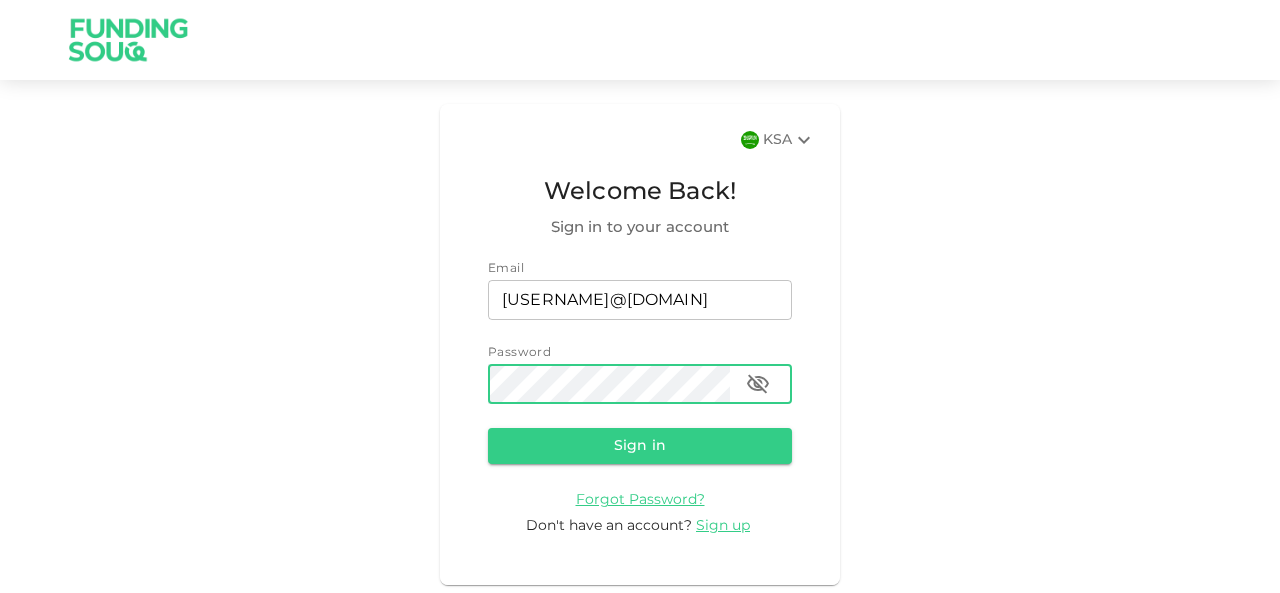 scroll, scrollTop: 0, scrollLeft: 0, axis: both 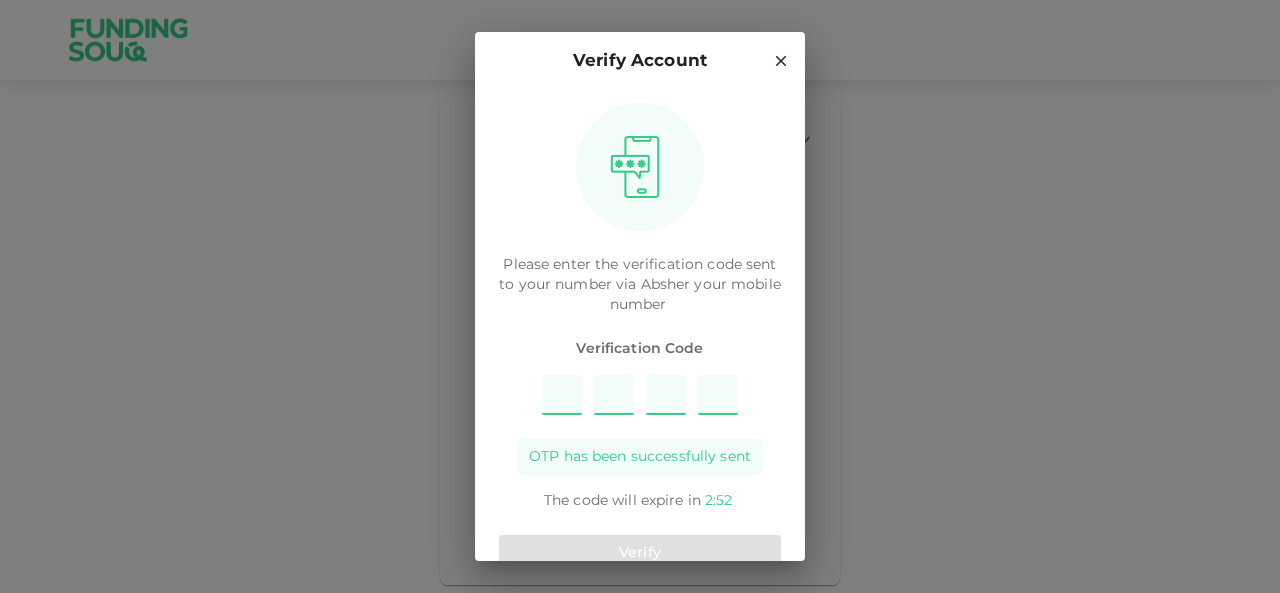 type on "2" 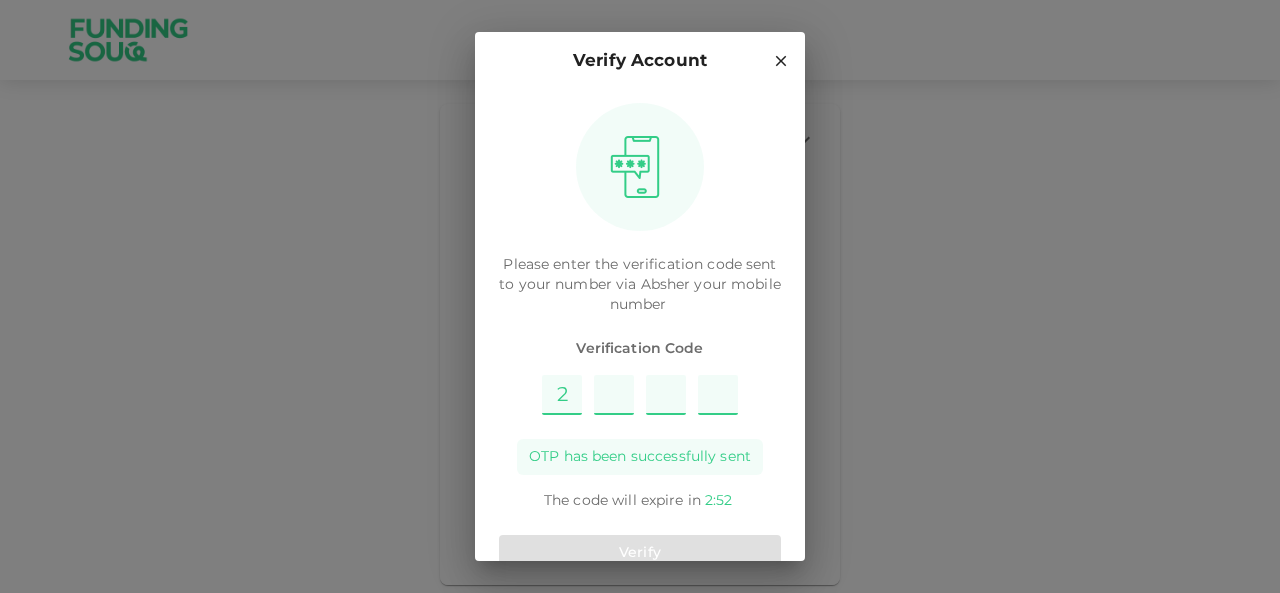 type on "3" 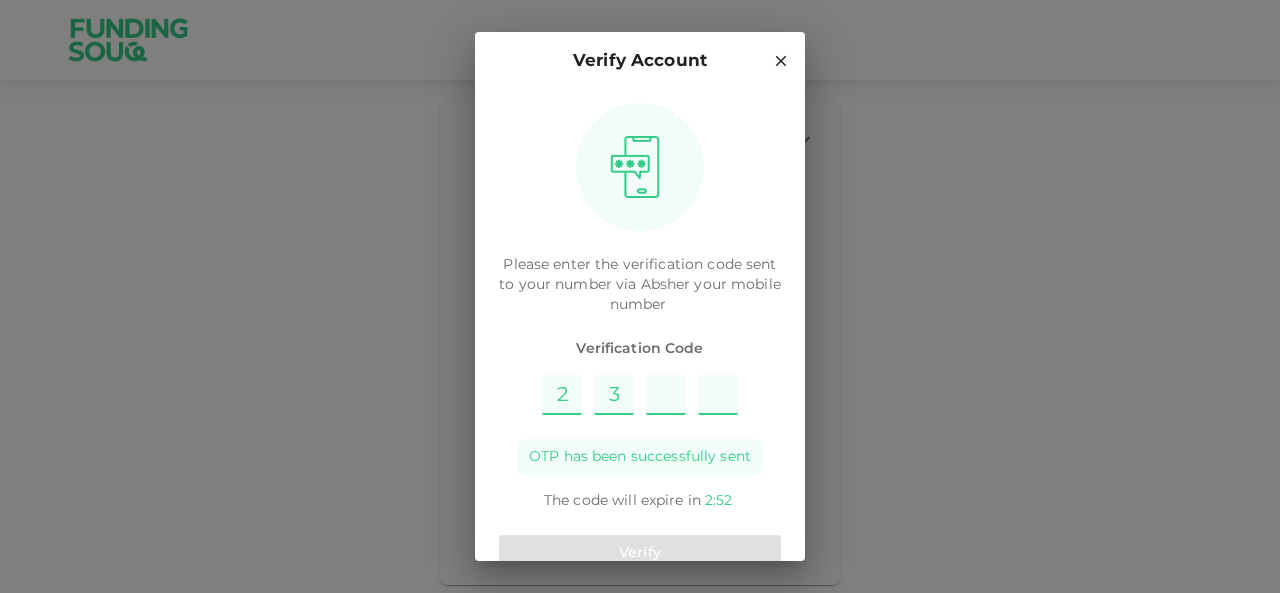 type on "9" 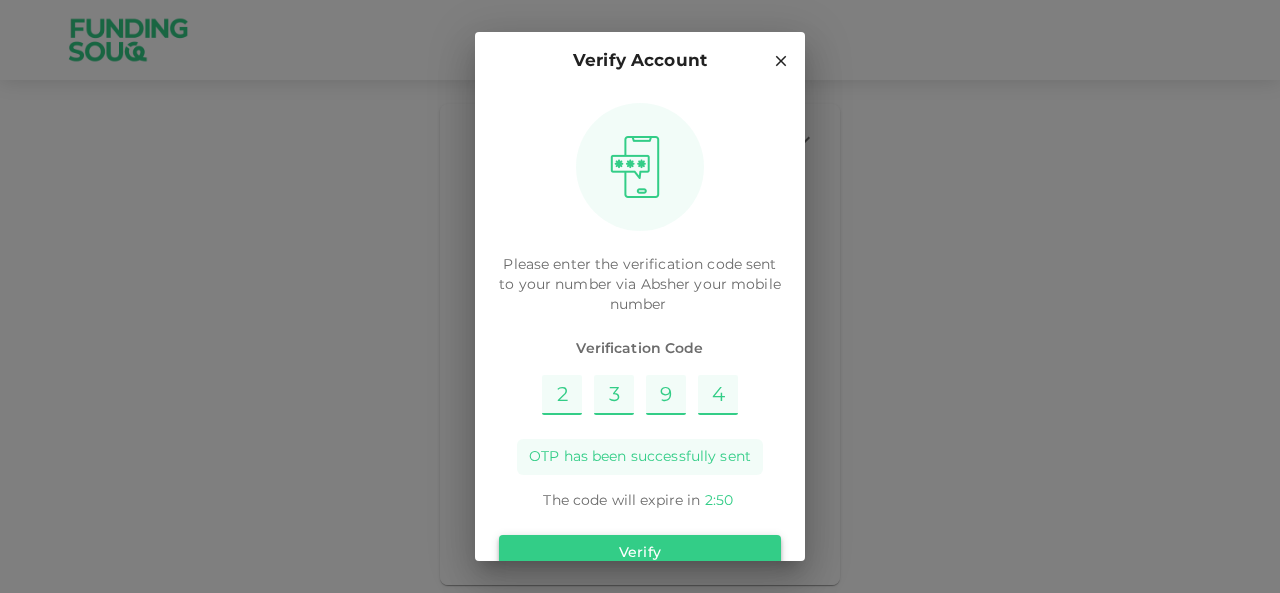 type on "4" 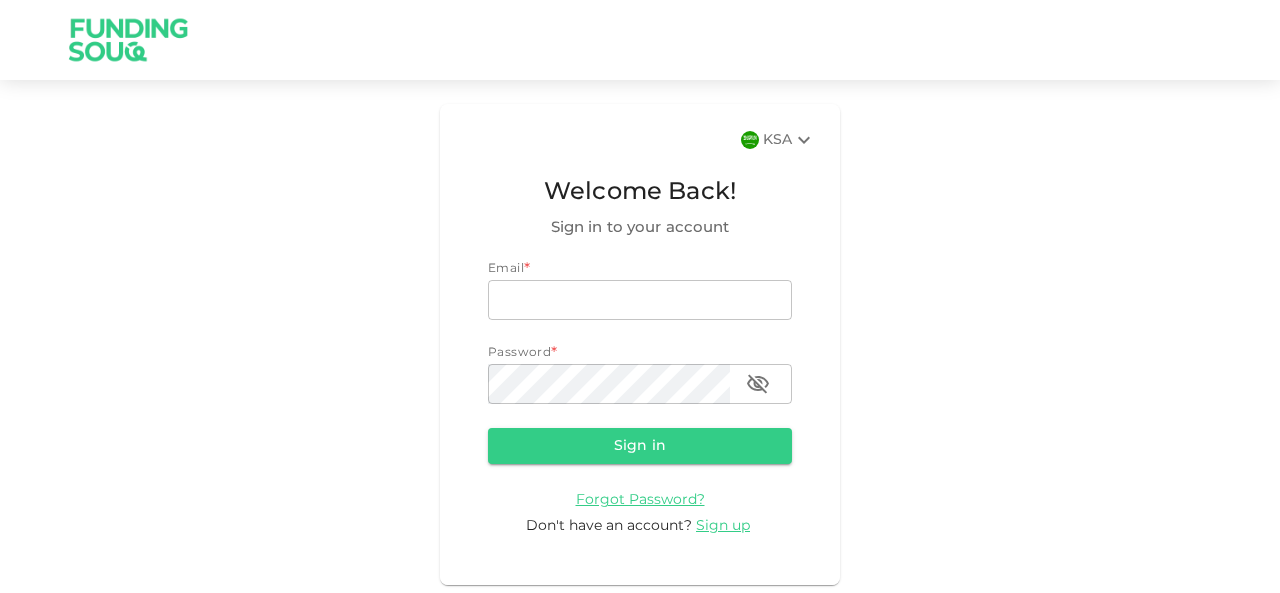scroll, scrollTop: 0, scrollLeft: 0, axis: both 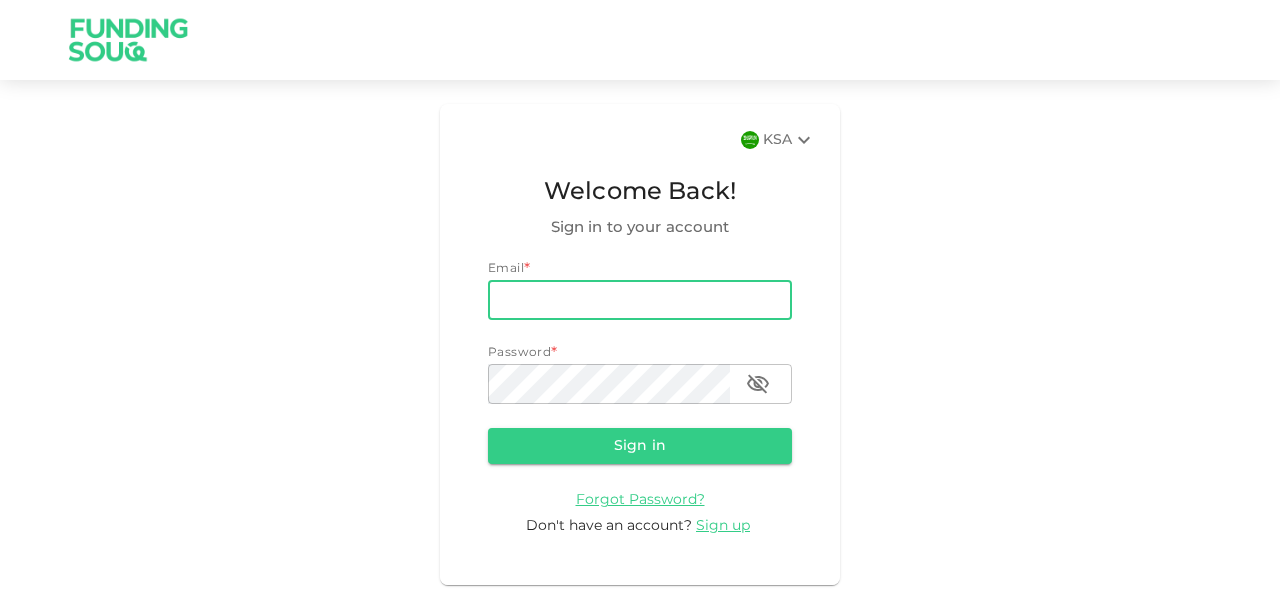 click on "email" at bounding box center [640, 300] 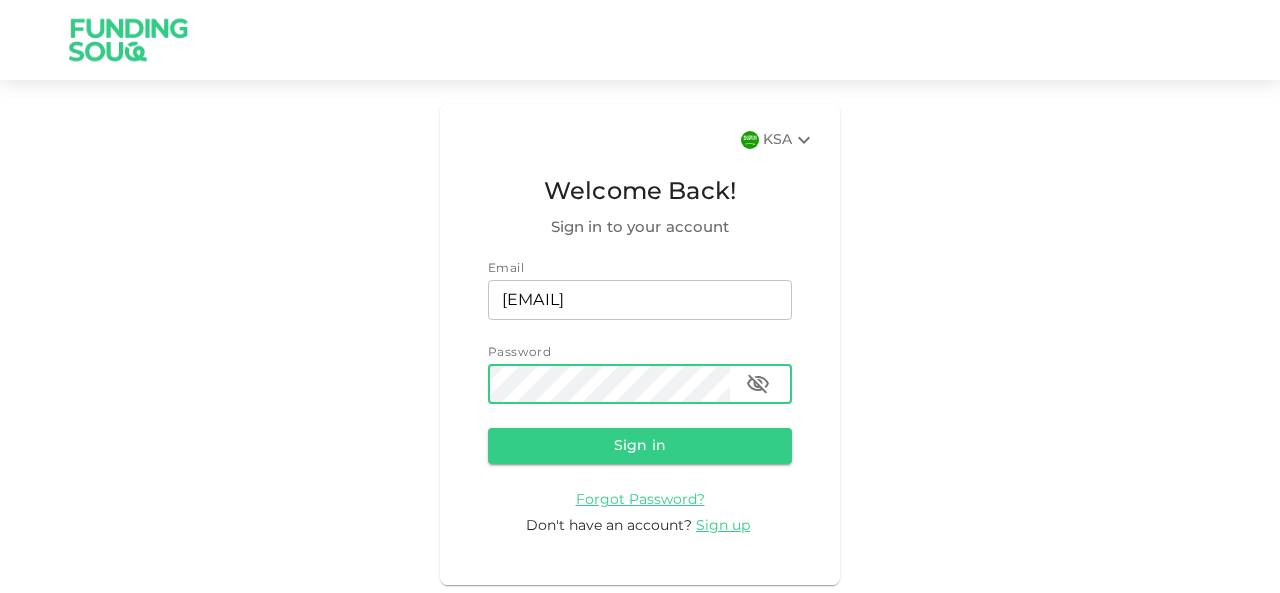 click on "Sign in" at bounding box center (640, 446) 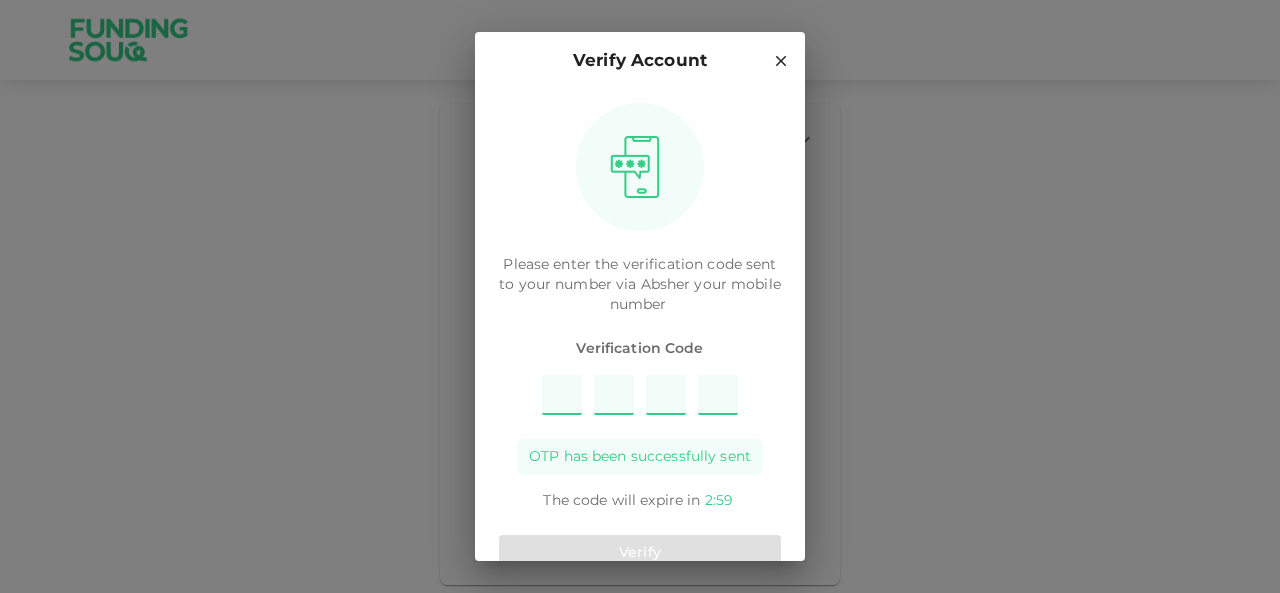 type on "5" 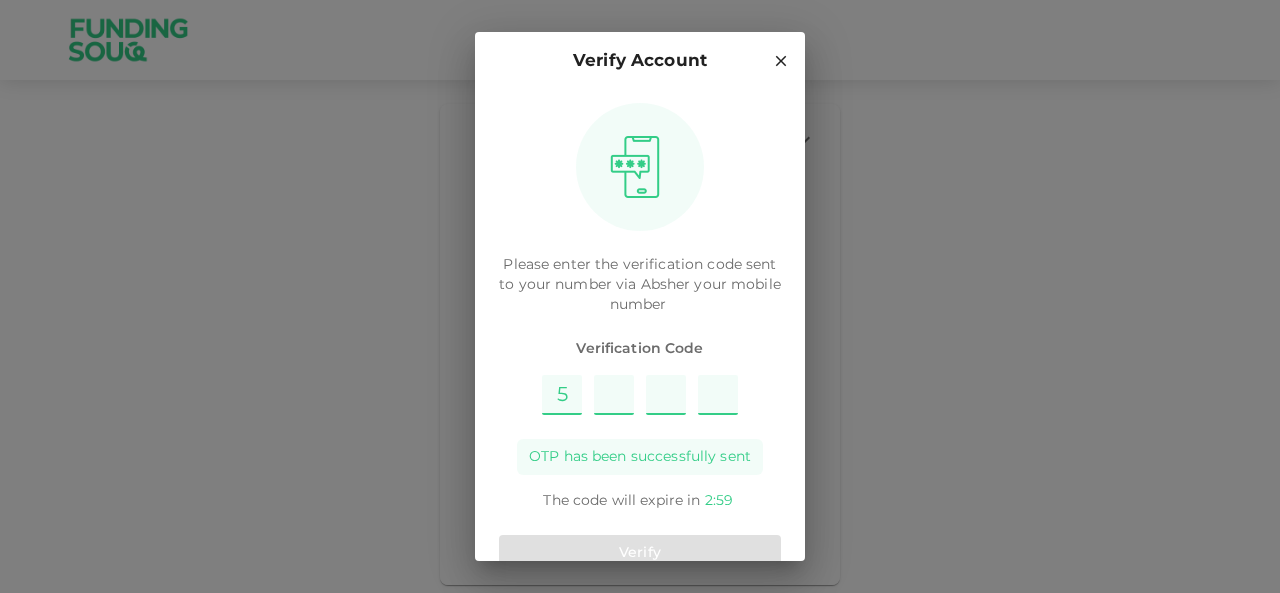 type on "3" 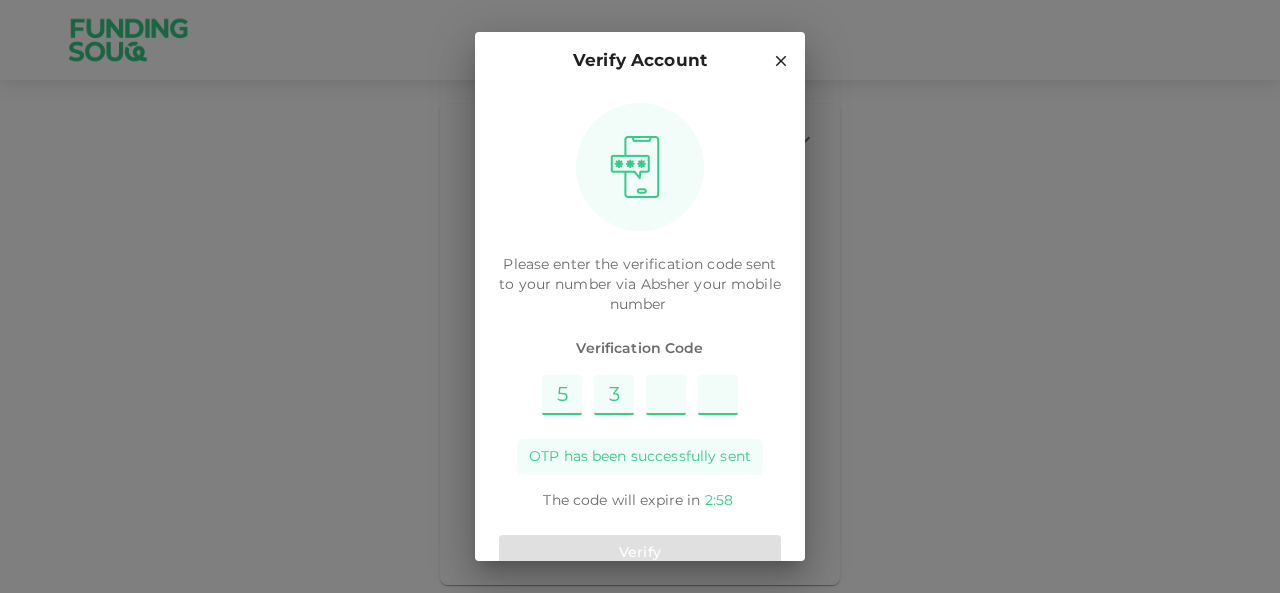 type on "7" 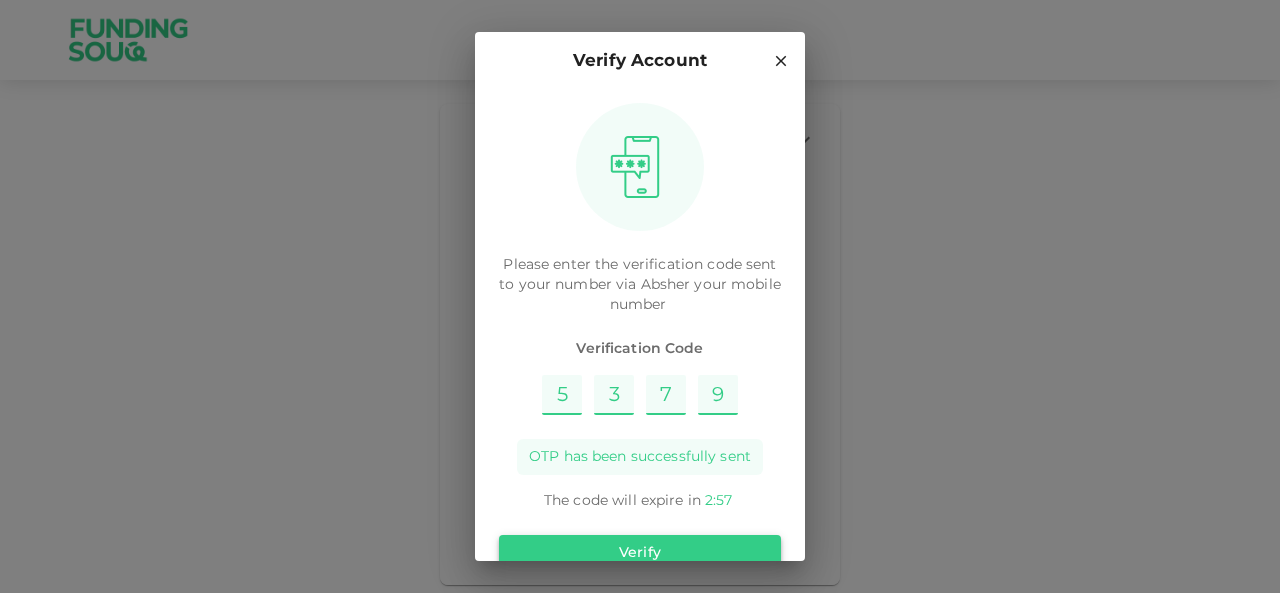 type on "9" 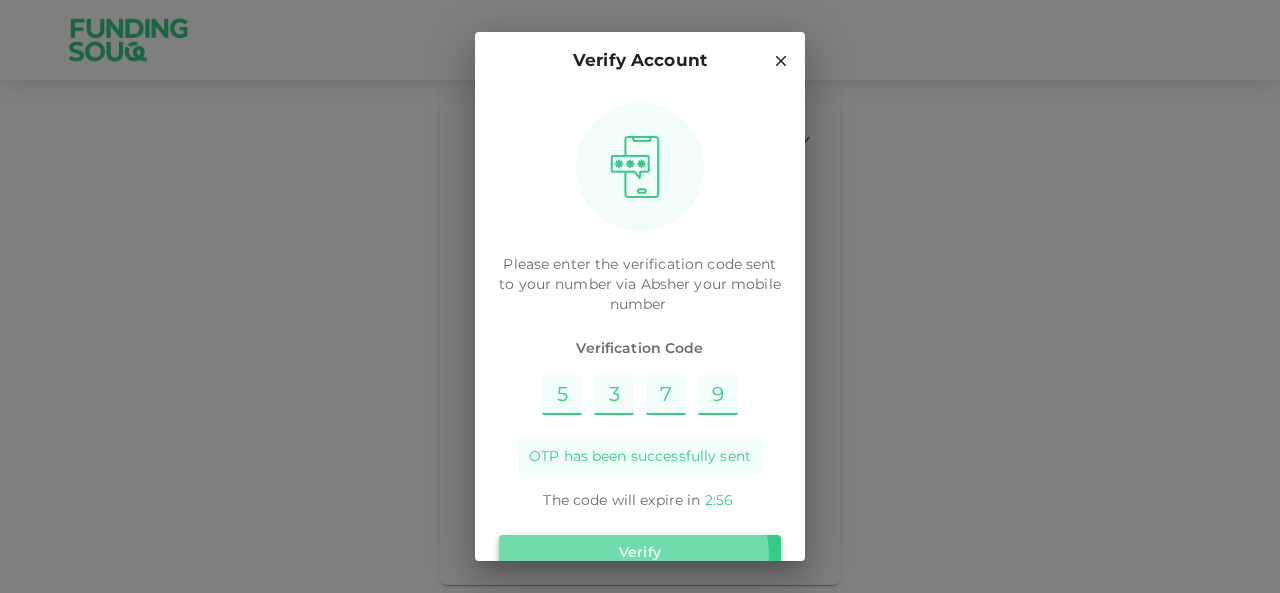 click on "Verify" at bounding box center (640, 553) 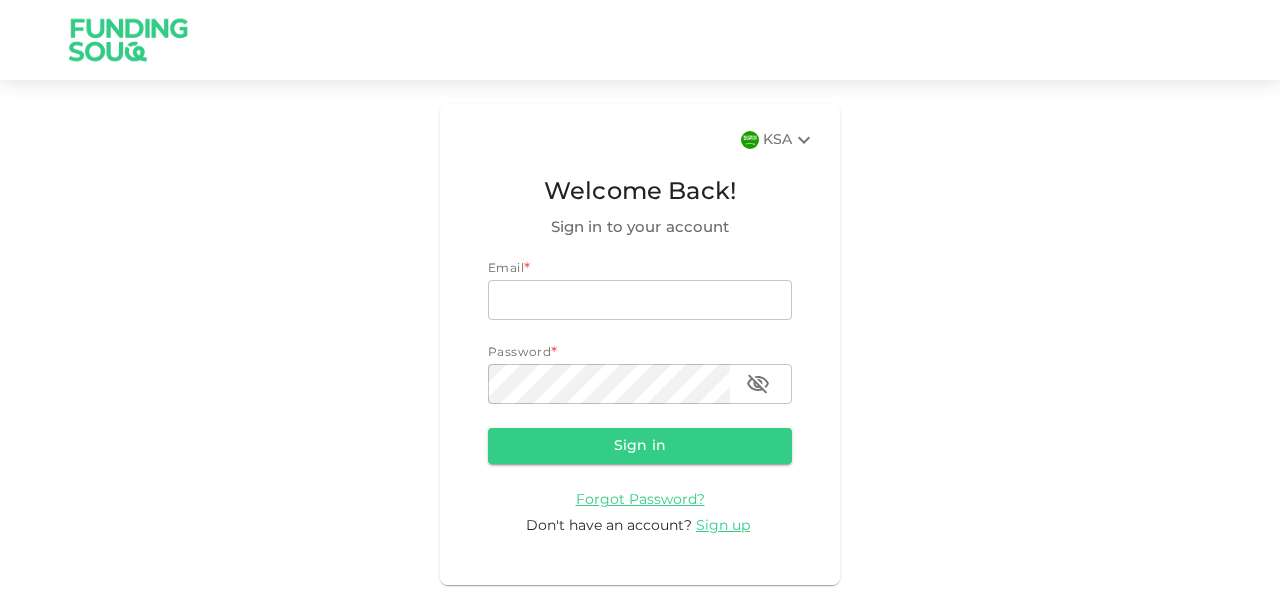 scroll, scrollTop: 0, scrollLeft: 0, axis: both 